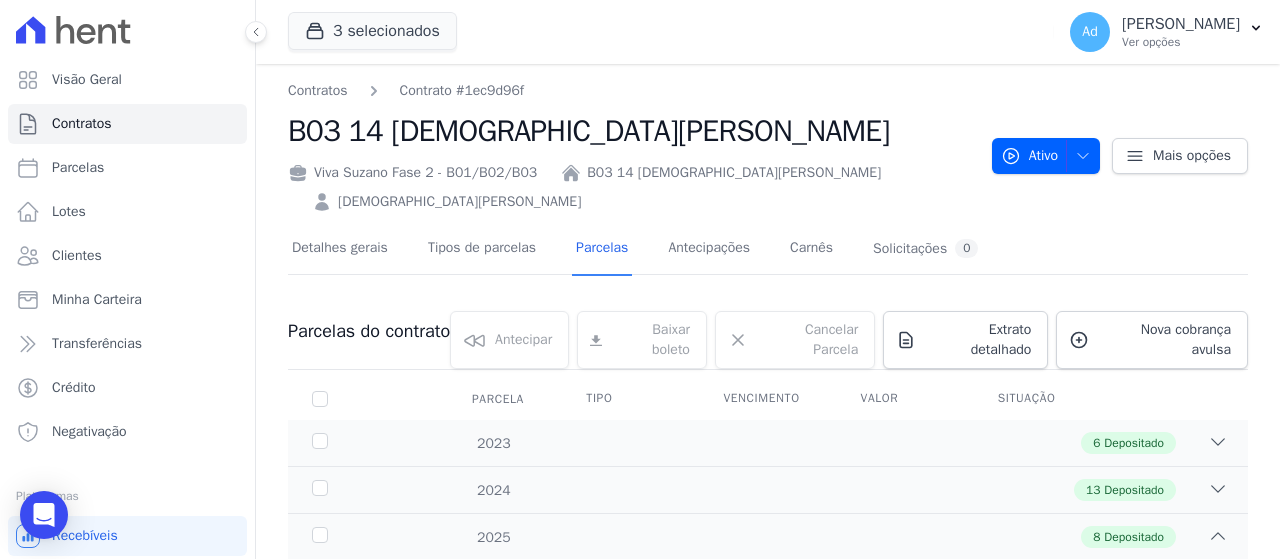 scroll, scrollTop: 0, scrollLeft: 0, axis: both 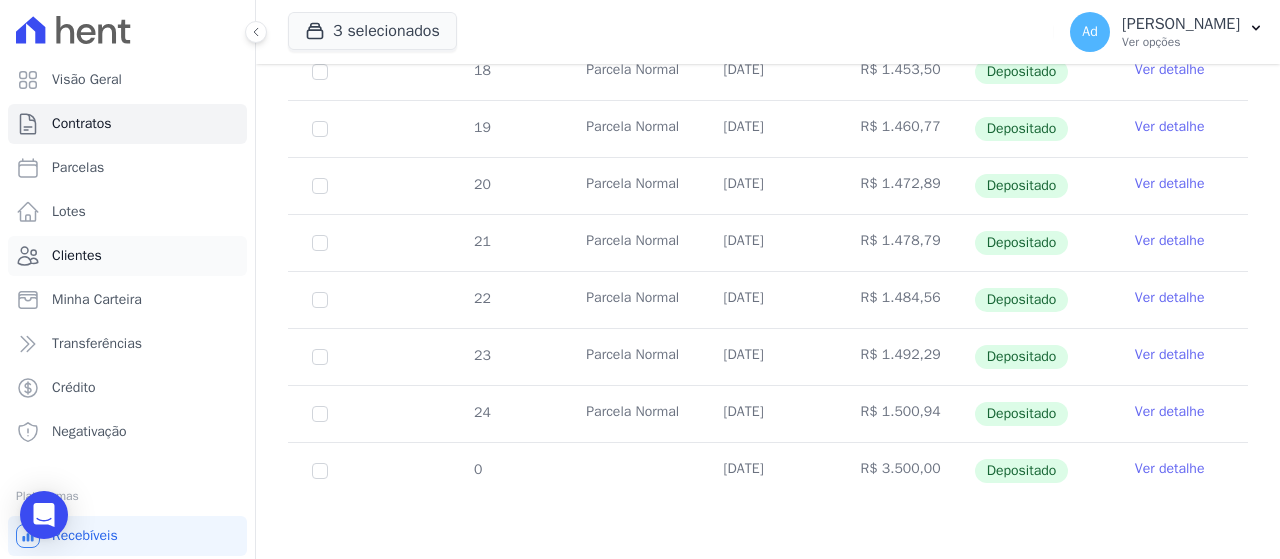 click on "Clientes" at bounding box center (127, 256) 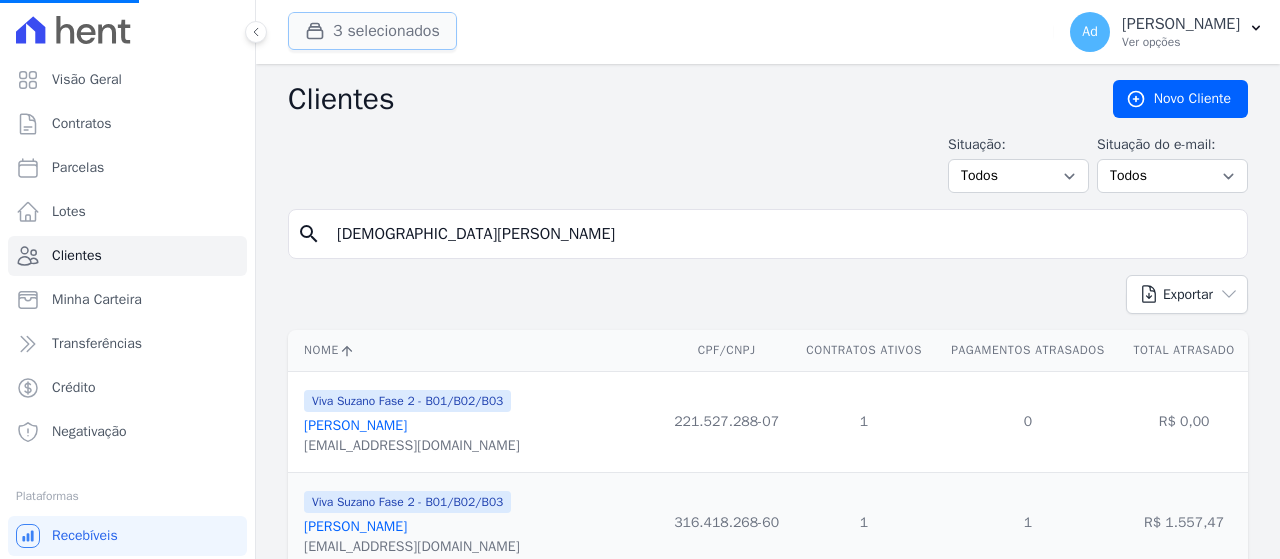 click on "3 selecionados" at bounding box center [372, 31] 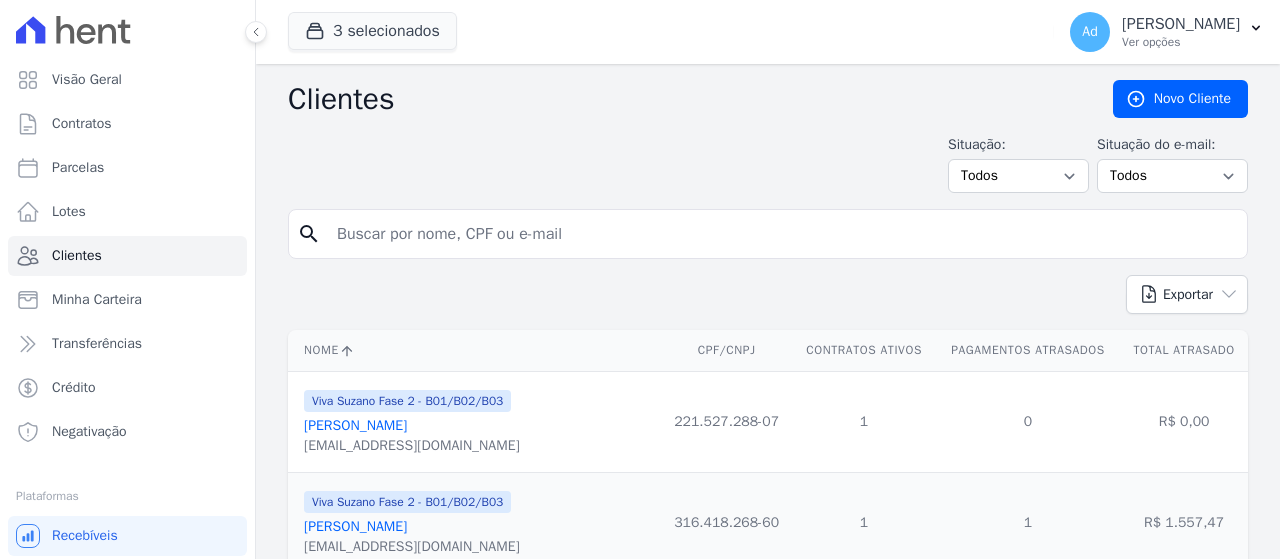 click on "Situação:
Todos
Adimplentes
Inadimplentes
Situação do e-mail:
Todos
Confirmado
Não confirmado" at bounding box center (768, 163) 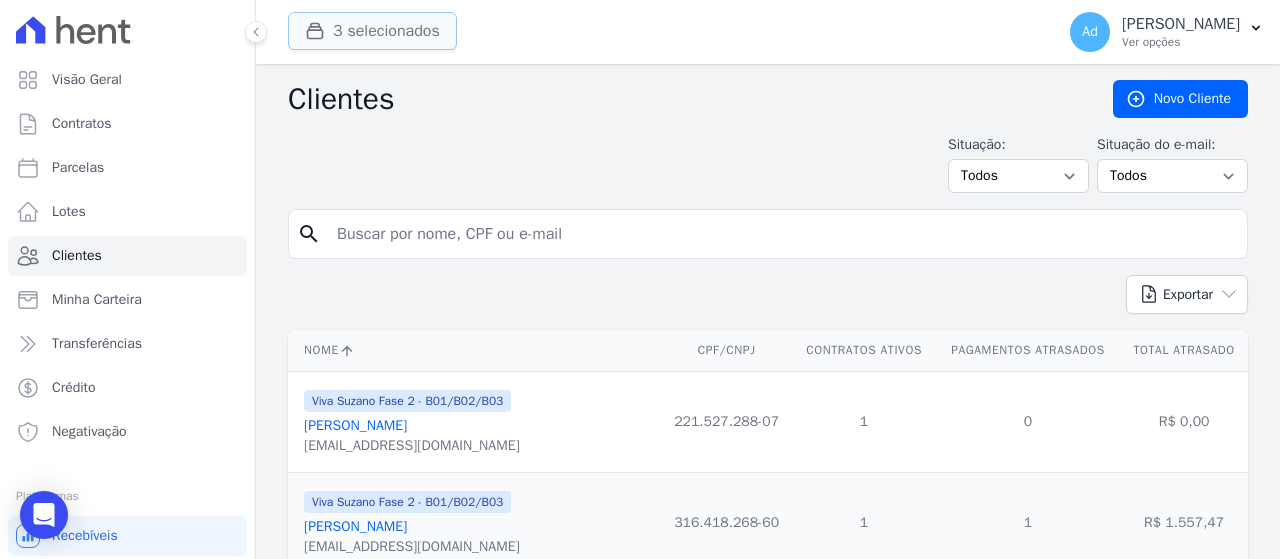 click on "3 selecionados" at bounding box center [372, 31] 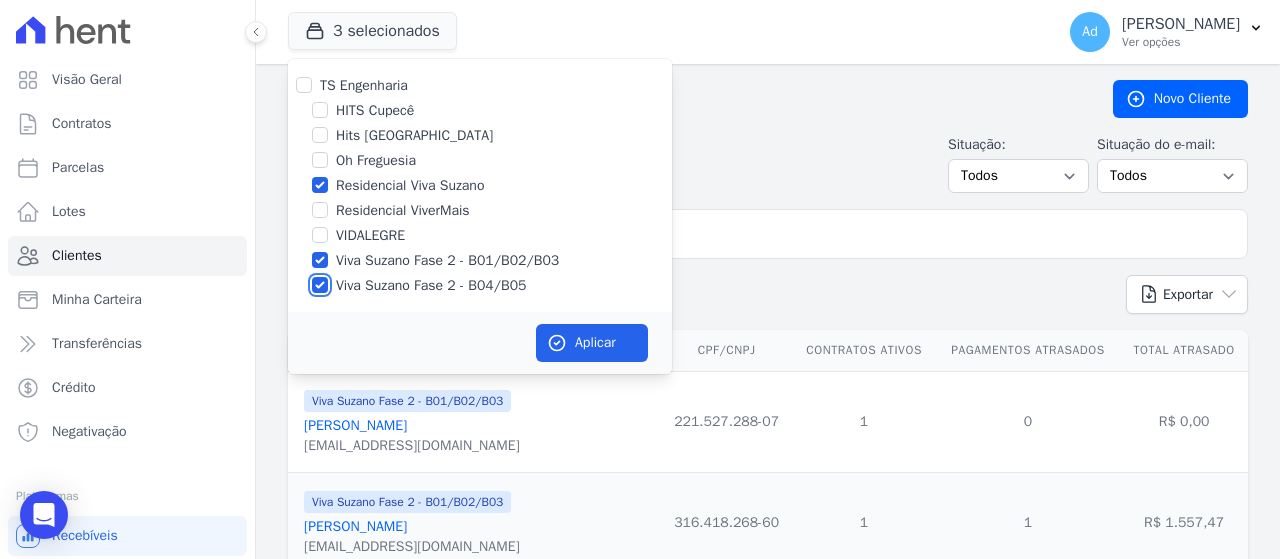 click on "Viva Suzano Fase 2 - B04/B05" at bounding box center [320, 285] 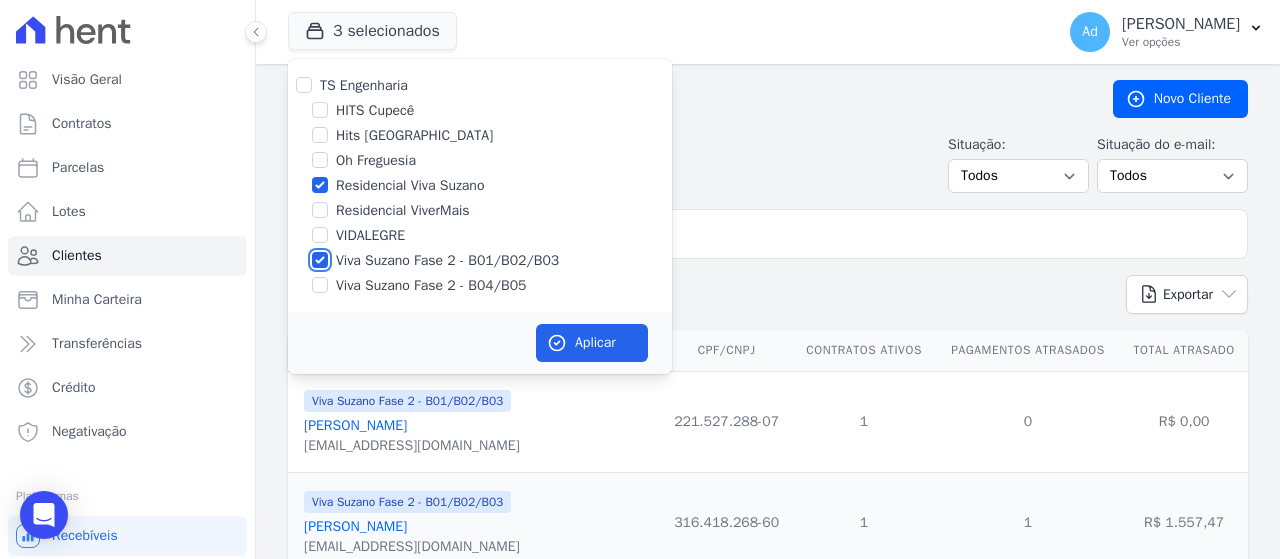 click on "Viva Suzano Fase 2 - B01/B02/B03" at bounding box center [320, 260] 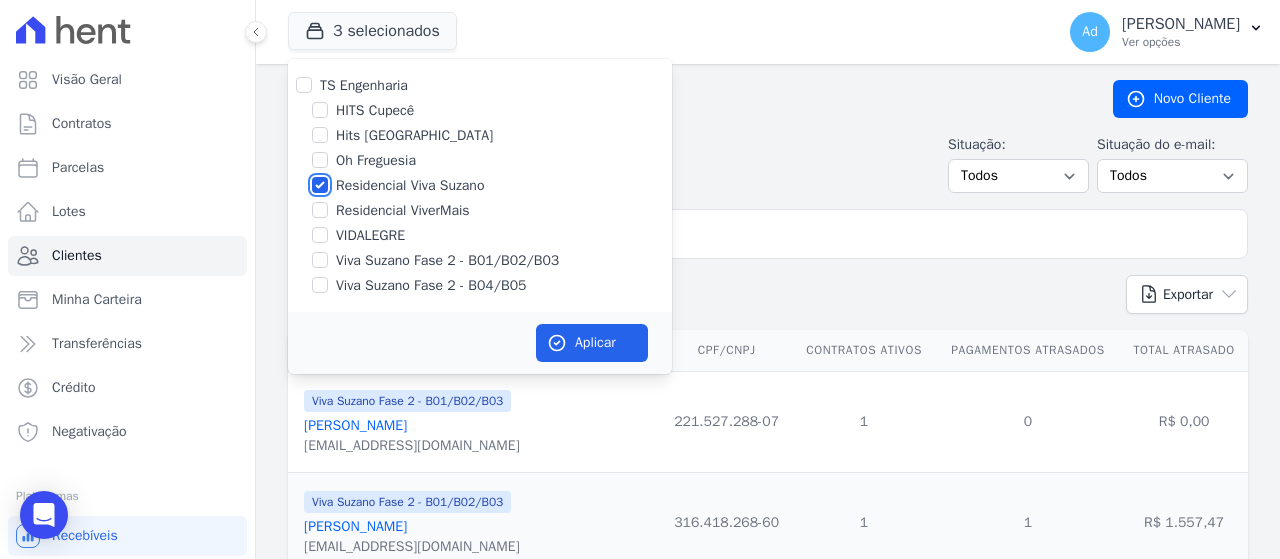 click on "Residencial Viva Suzano" at bounding box center (320, 185) 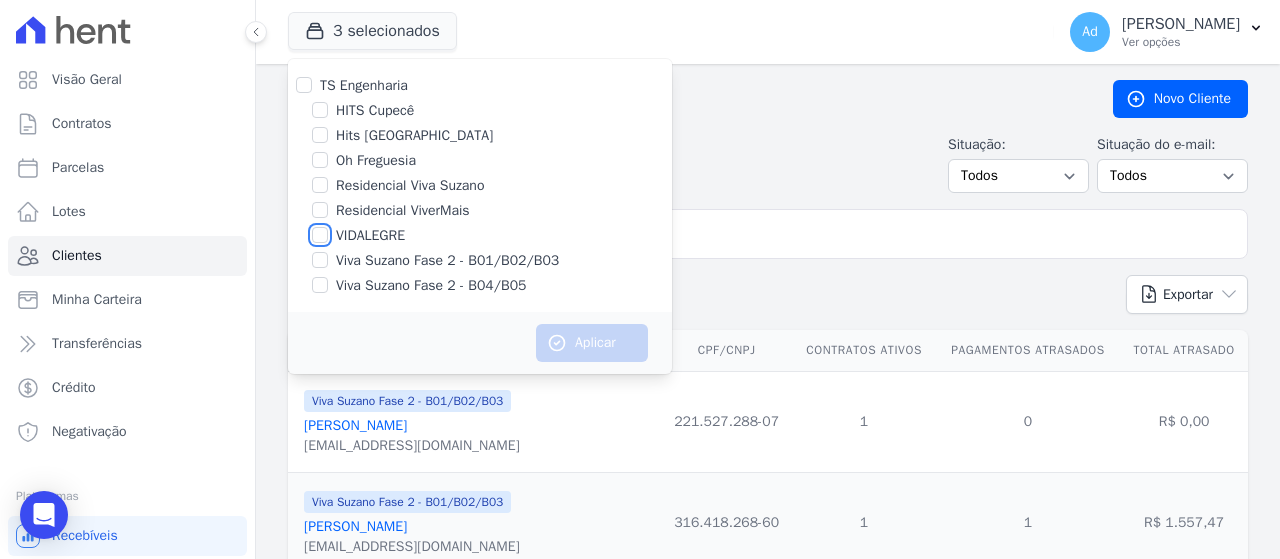 drag, startPoint x: 326, startPoint y: 234, endPoint x: 373, endPoint y: 265, distance: 56.302753 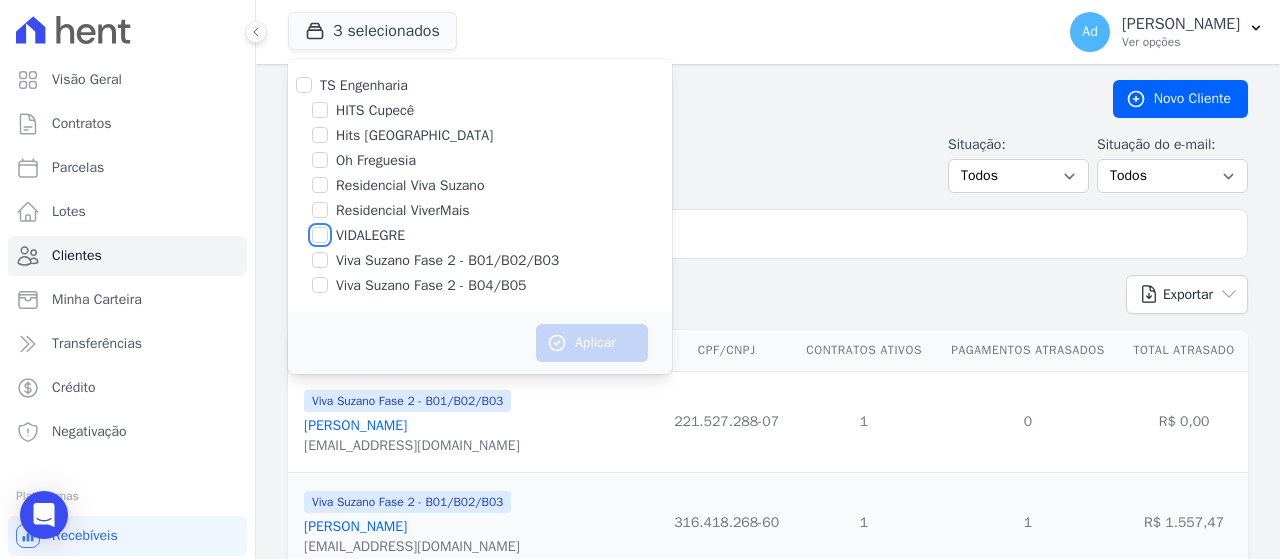 click on "VIDALEGRE" at bounding box center (320, 235) 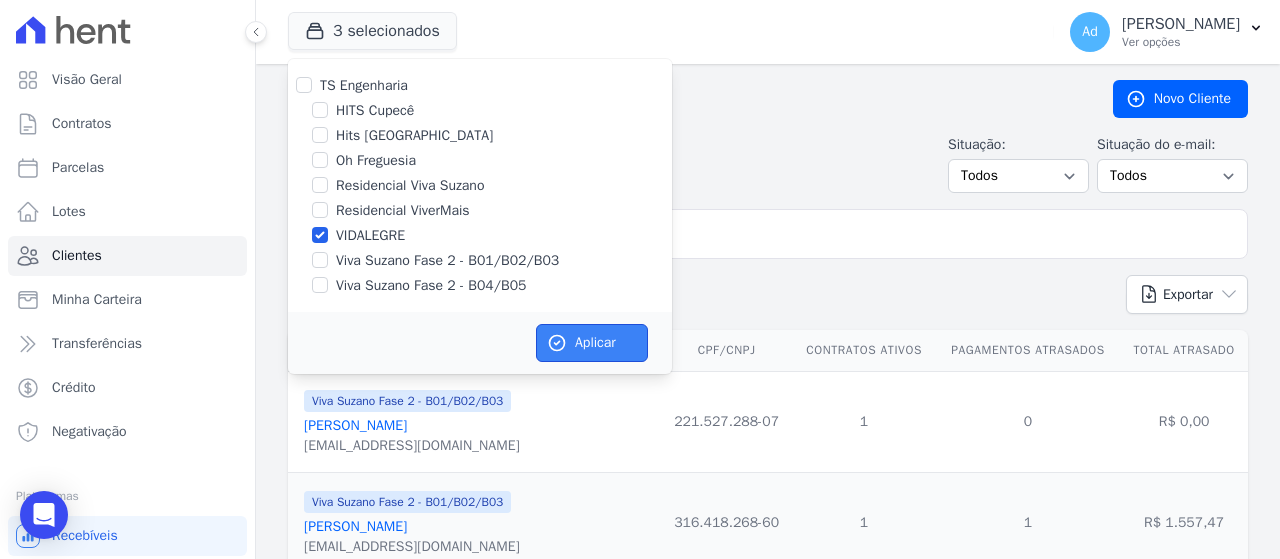 click on "Aplicar" at bounding box center (592, 343) 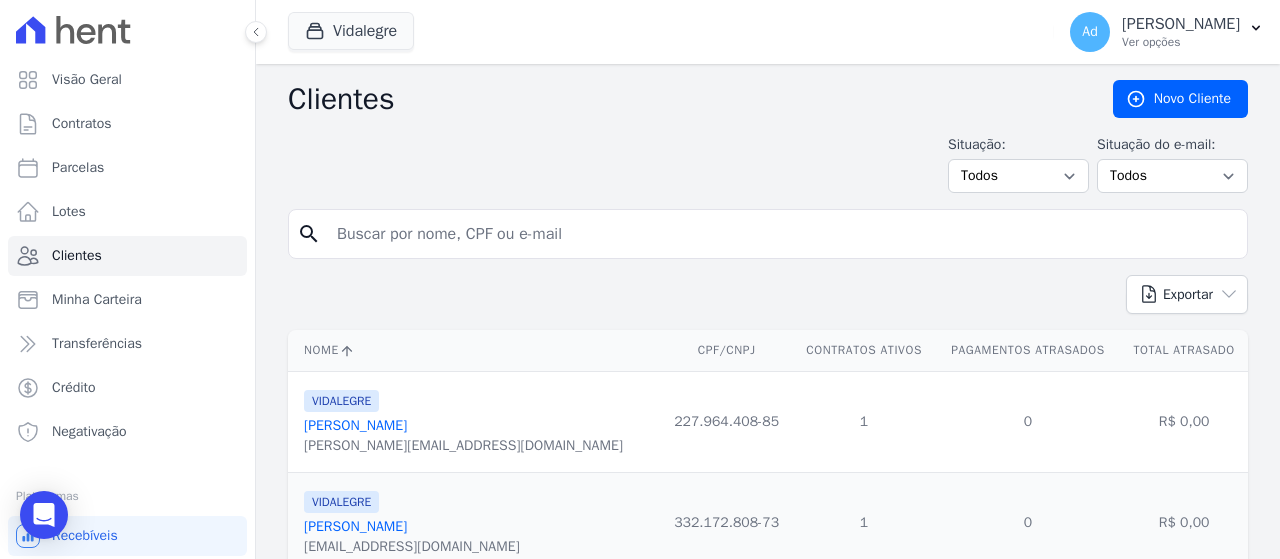 click at bounding box center (782, 234) 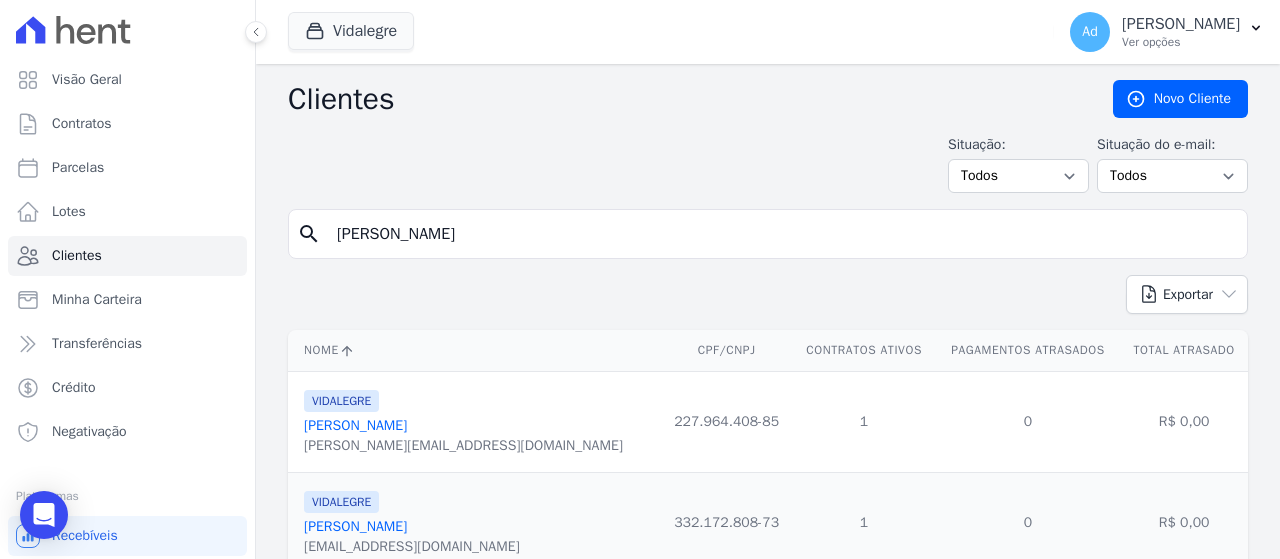 type on "[PERSON_NAME]" 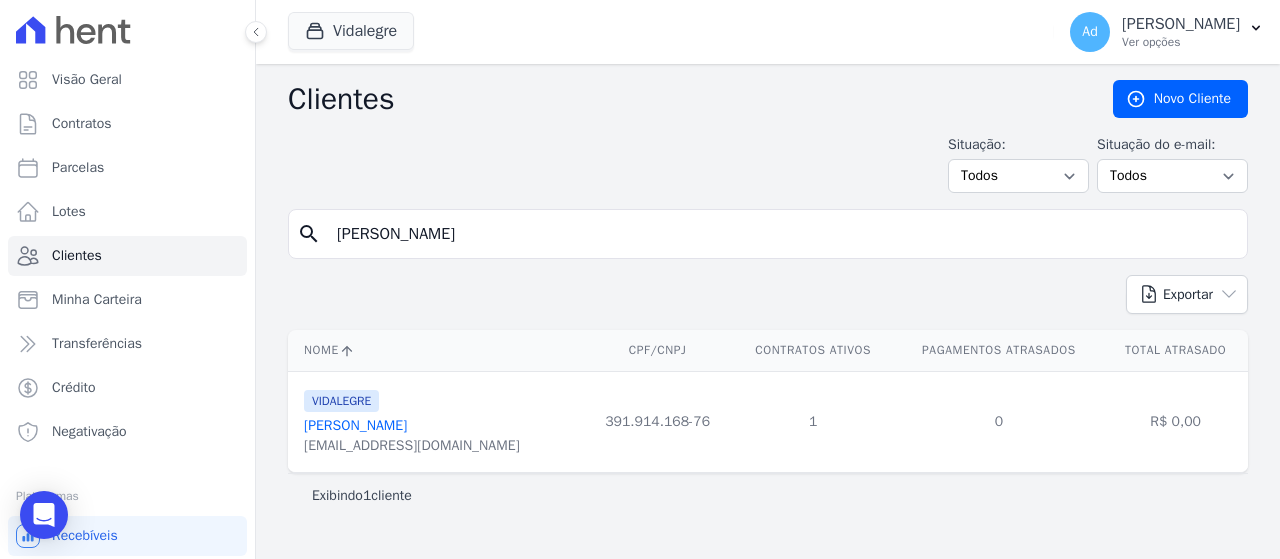 click on "[PERSON_NAME]" at bounding box center (355, 425) 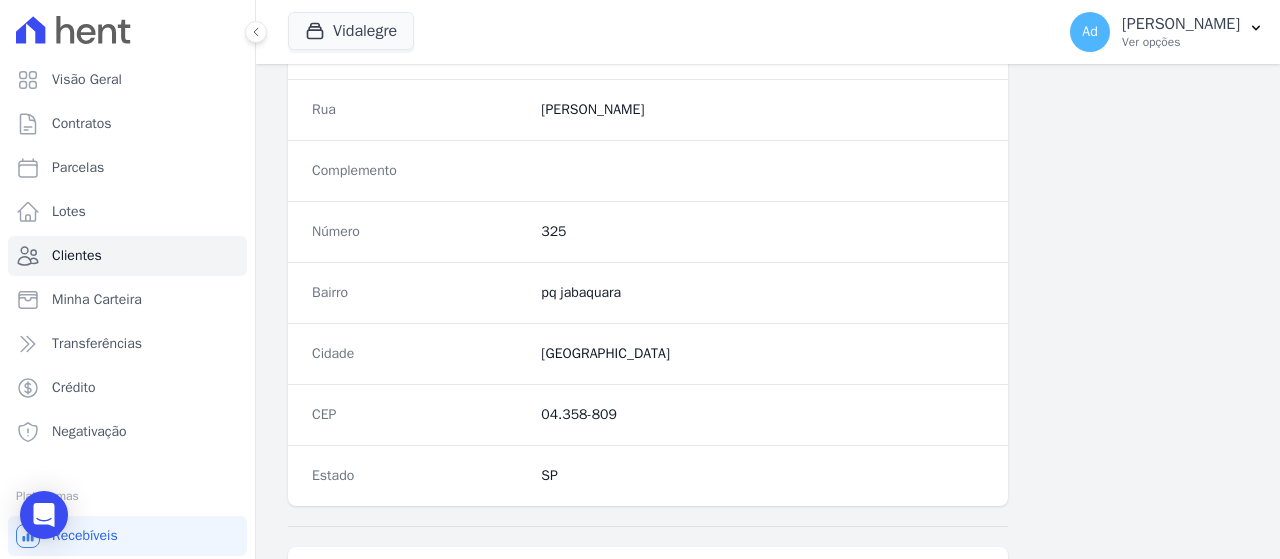 scroll, scrollTop: 1328, scrollLeft: 0, axis: vertical 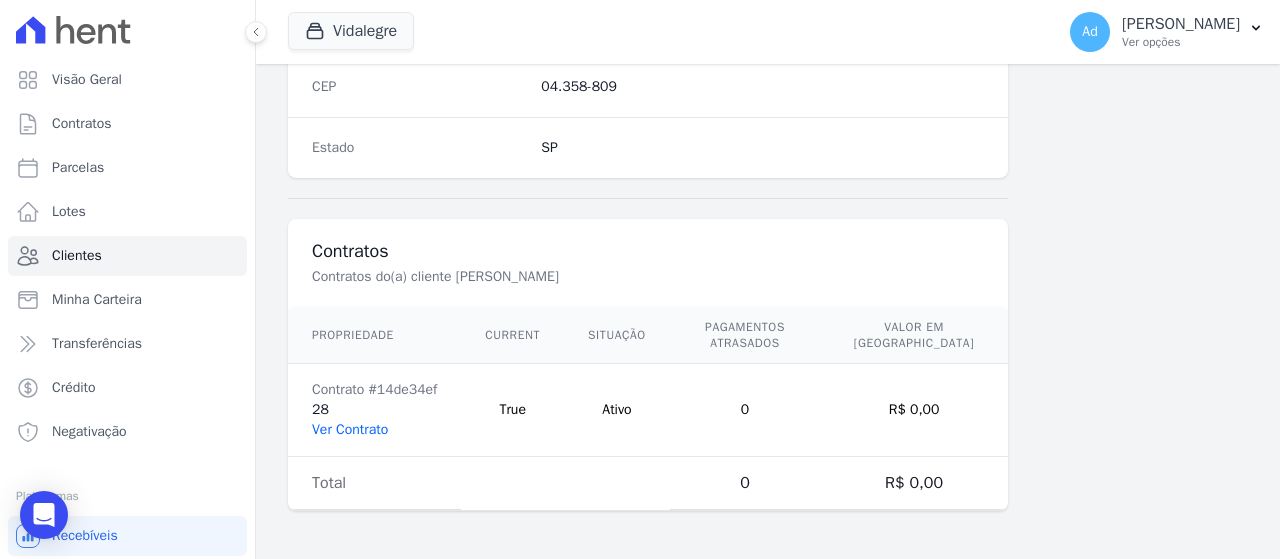 click on "Ver Contrato" at bounding box center (350, 429) 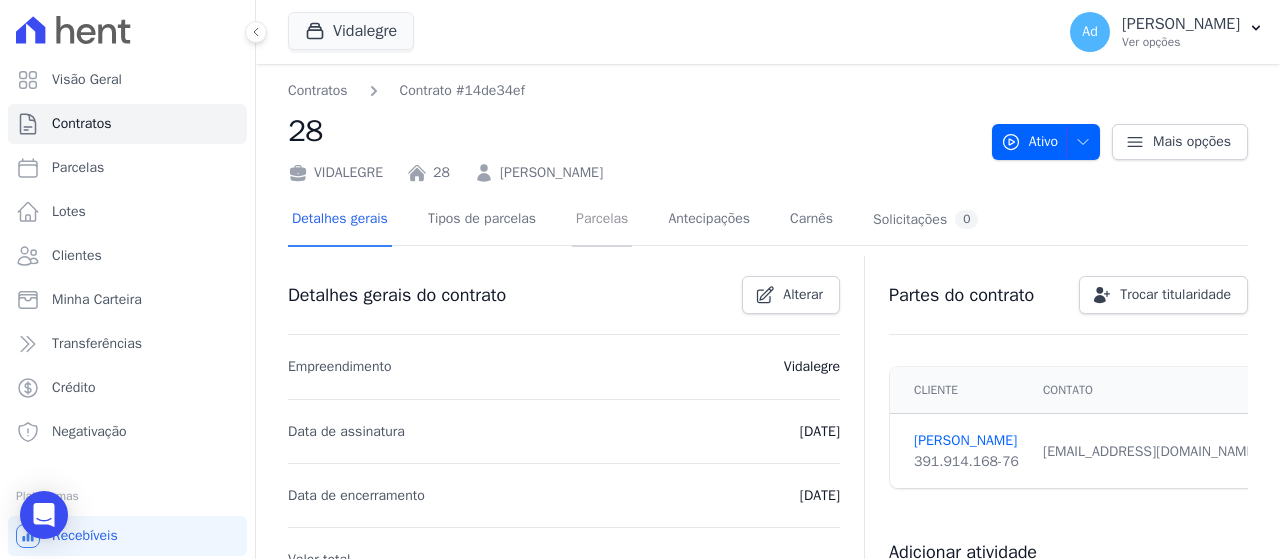 click on "Parcelas" at bounding box center [602, 220] 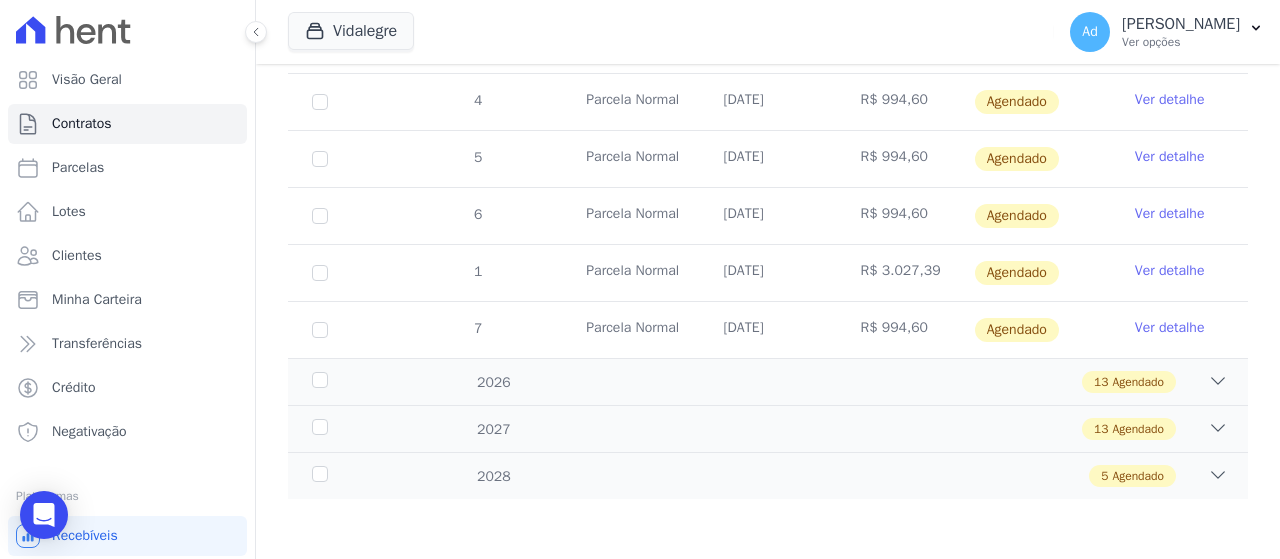 scroll, scrollTop: 335, scrollLeft: 0, axis: vertical 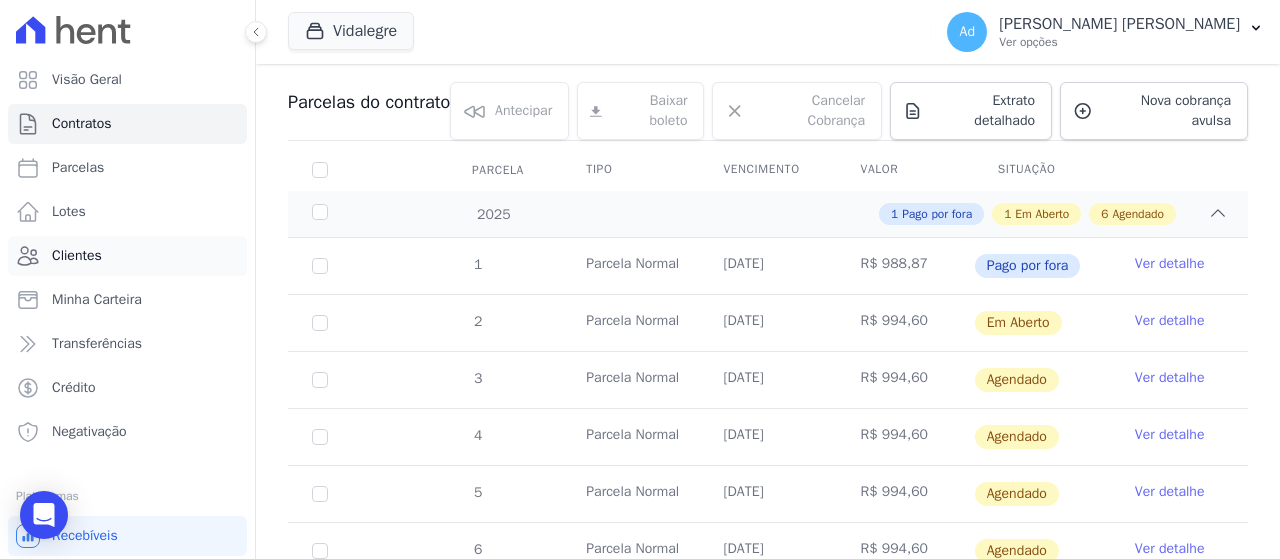 click on "Clientes" at bounding box center [77, 256] 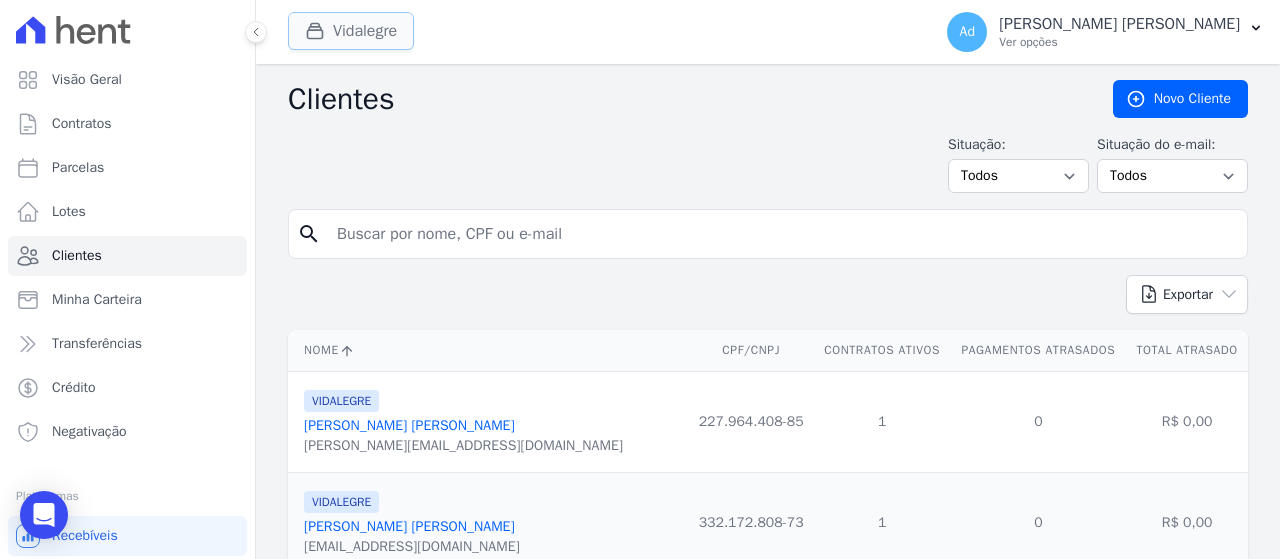 click on "Vidalegre" at bounding box center [351, 31] 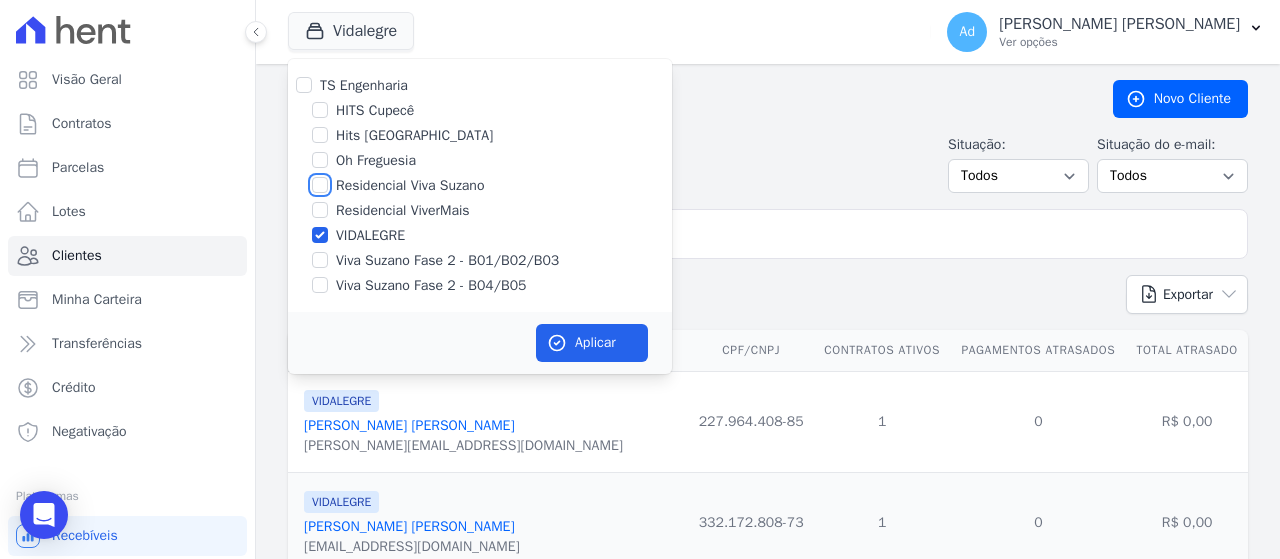click on "Residencial Viva Suzano" at bounding box center [320, 185] 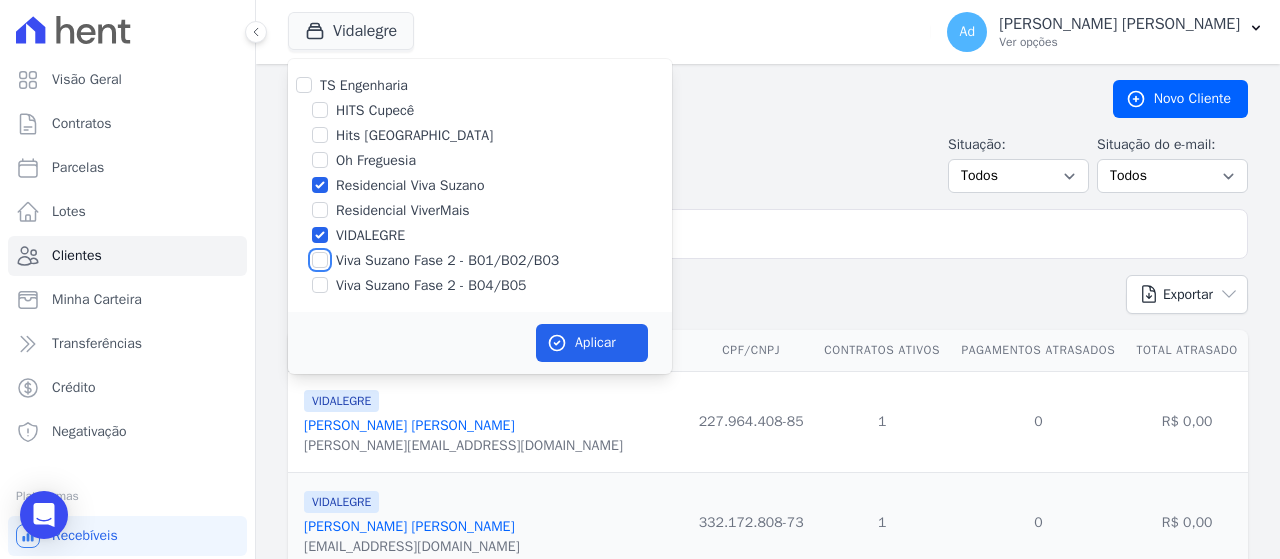 drag, startPoint x: 326, startPoint y: 260, endPoint x: 322, endPoint y: 276, distance: 16.492422 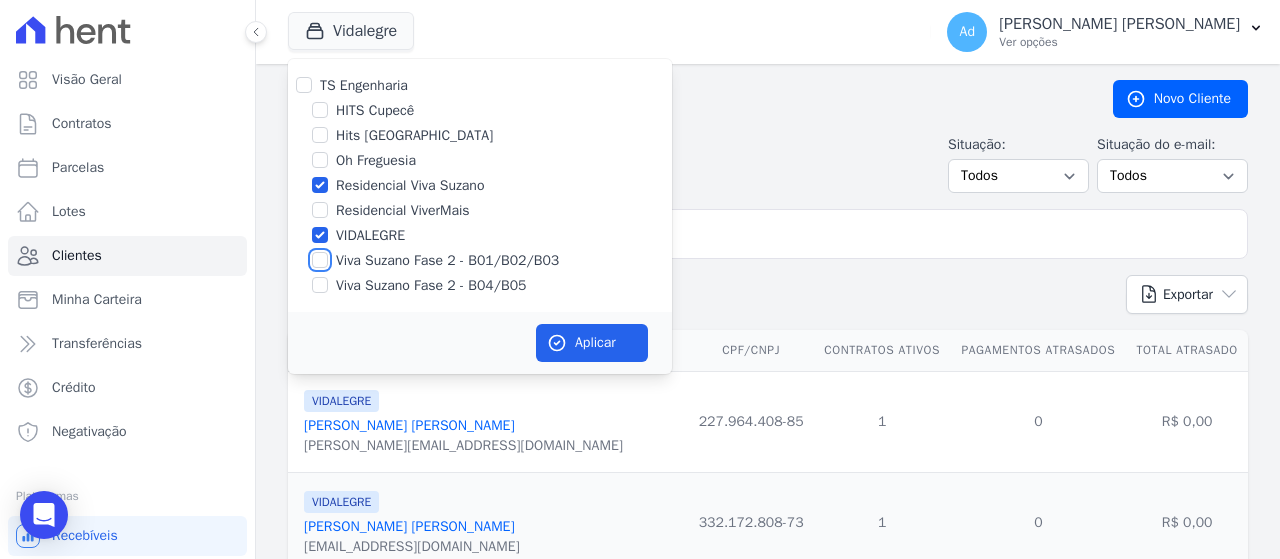click on "Viva Suzano Fase 2 - B01/B02/B03" at bounding box center (320, 260) 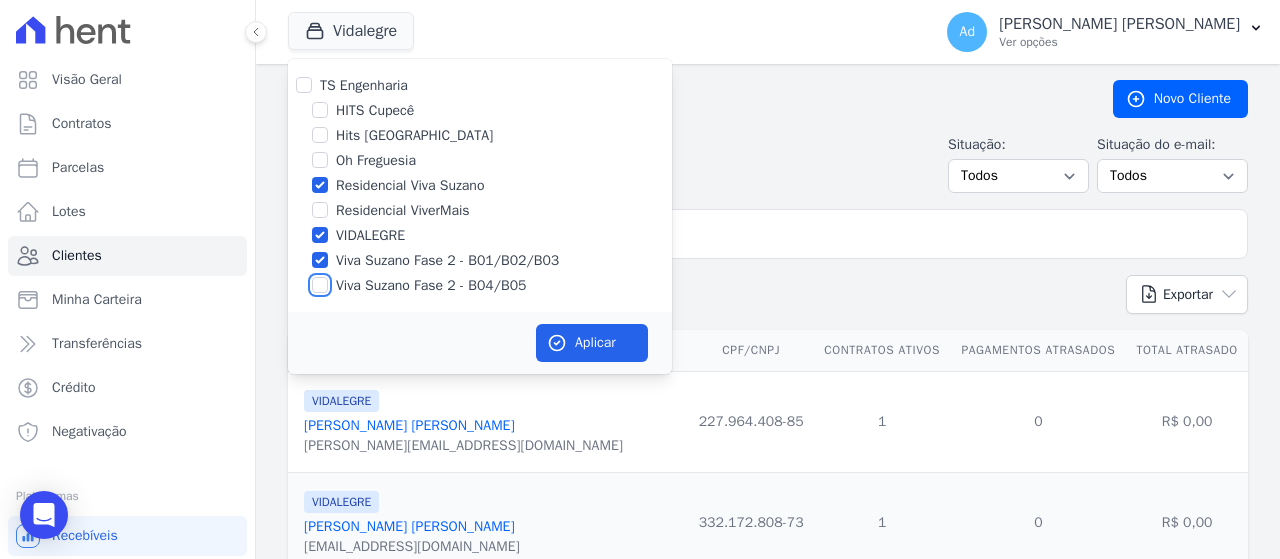 click on "Viva Suzano Fase 2 - B04/B05" at bounding box center (320, 285) 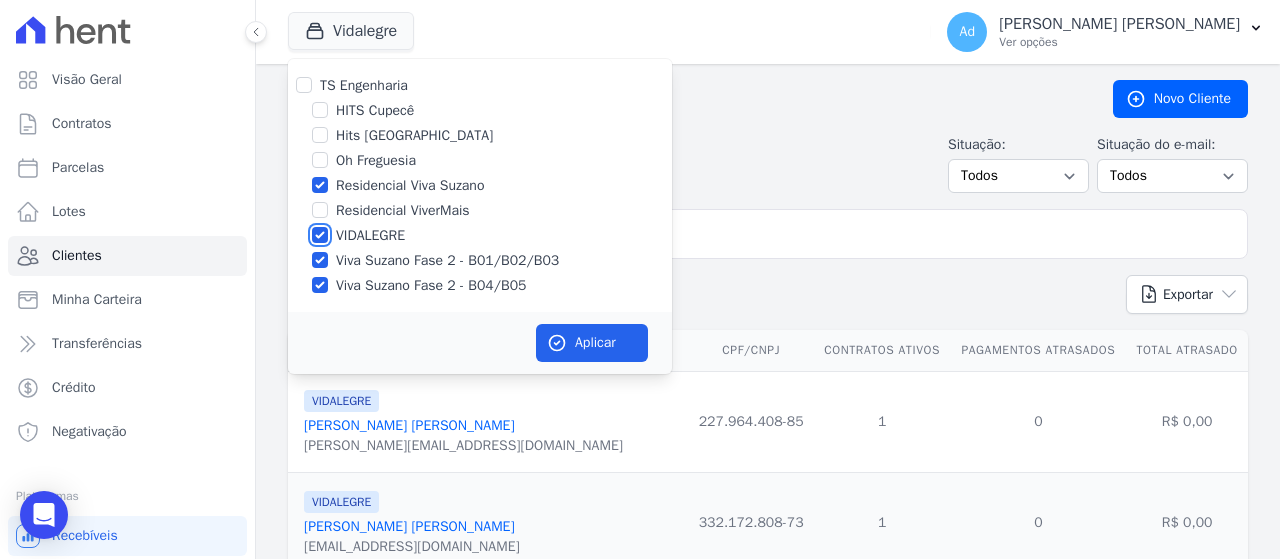 drag, startPoint x: 321, startPoint y: 233, endPoint x: 328, endPoint y: 244, distance: 13.038404 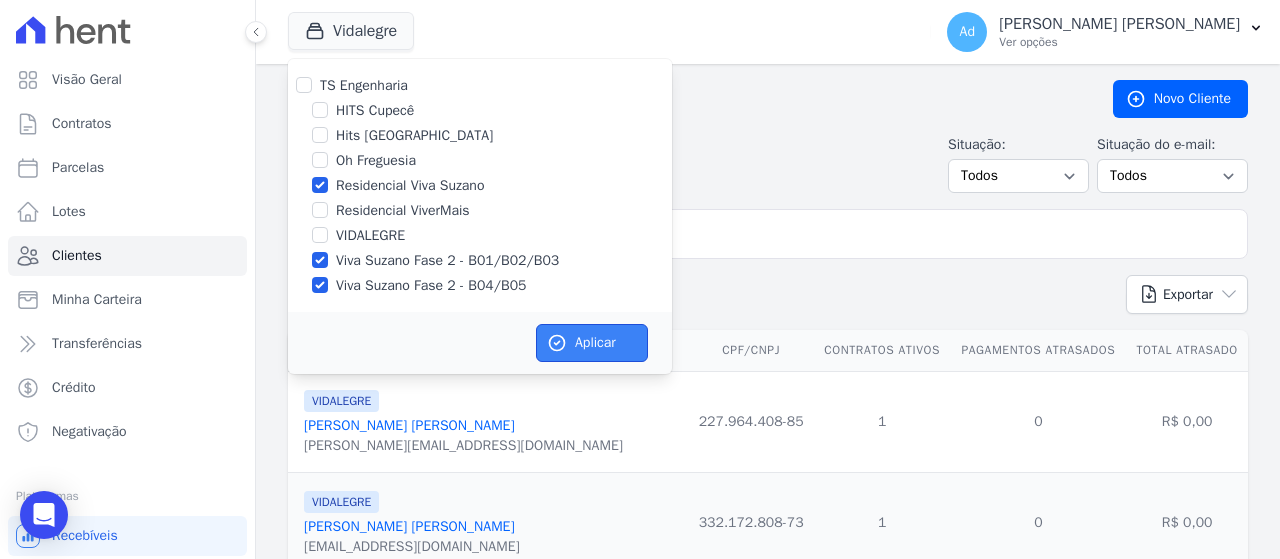 click 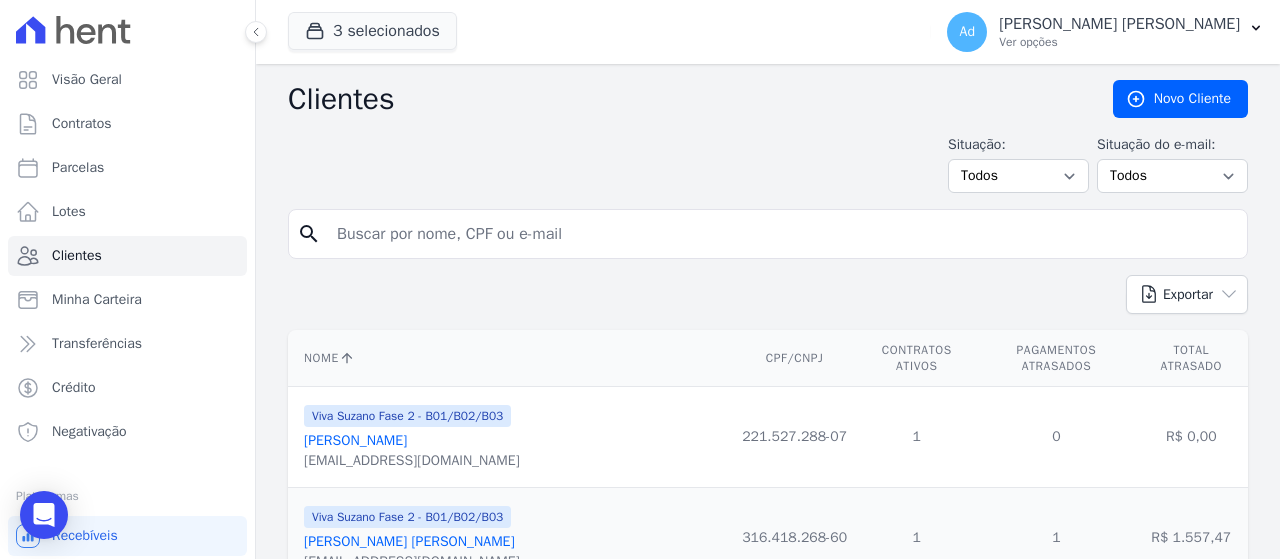 click at bounding box center (782, 234) 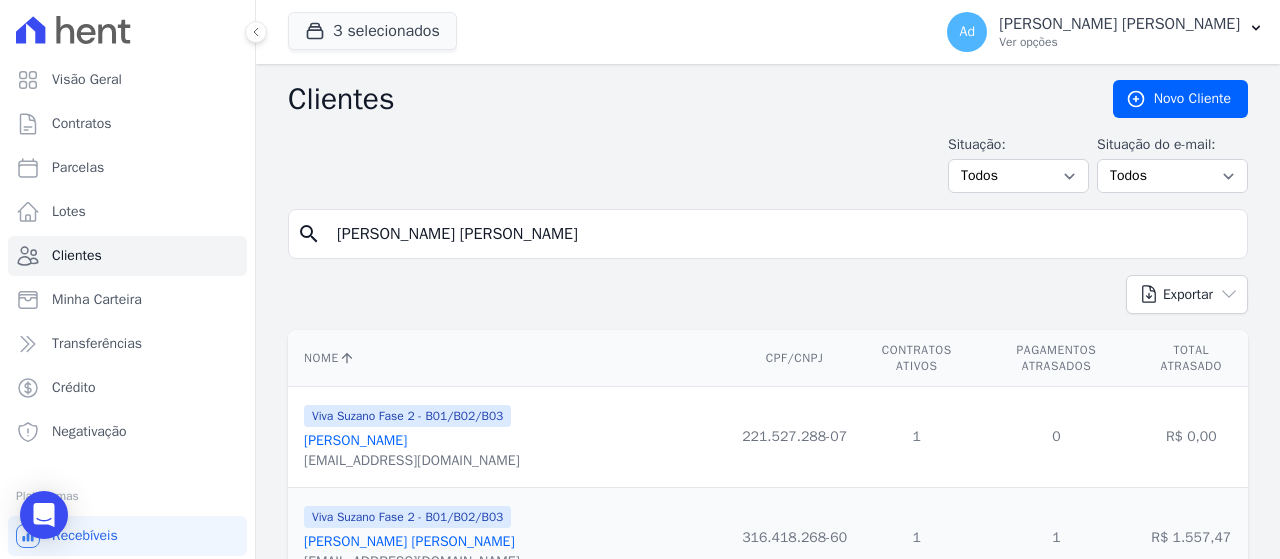 type on "[PERSON_NAME] [PERSON_NAME]" 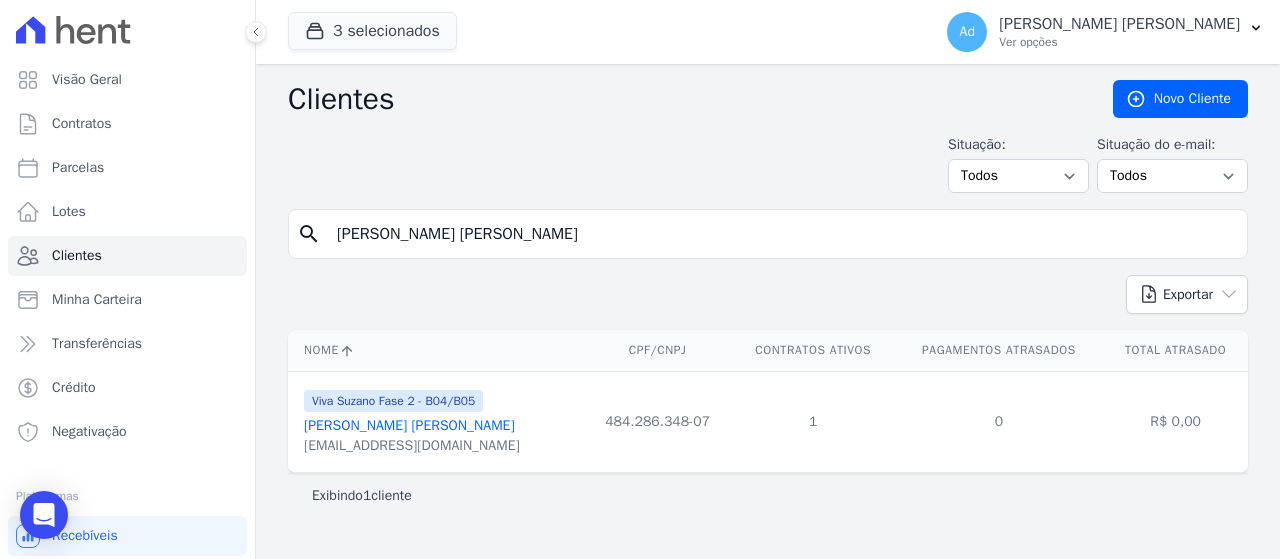 click on "[PERSON_NAME] [PERSON_NAME]" at bounding box center (409, 425) 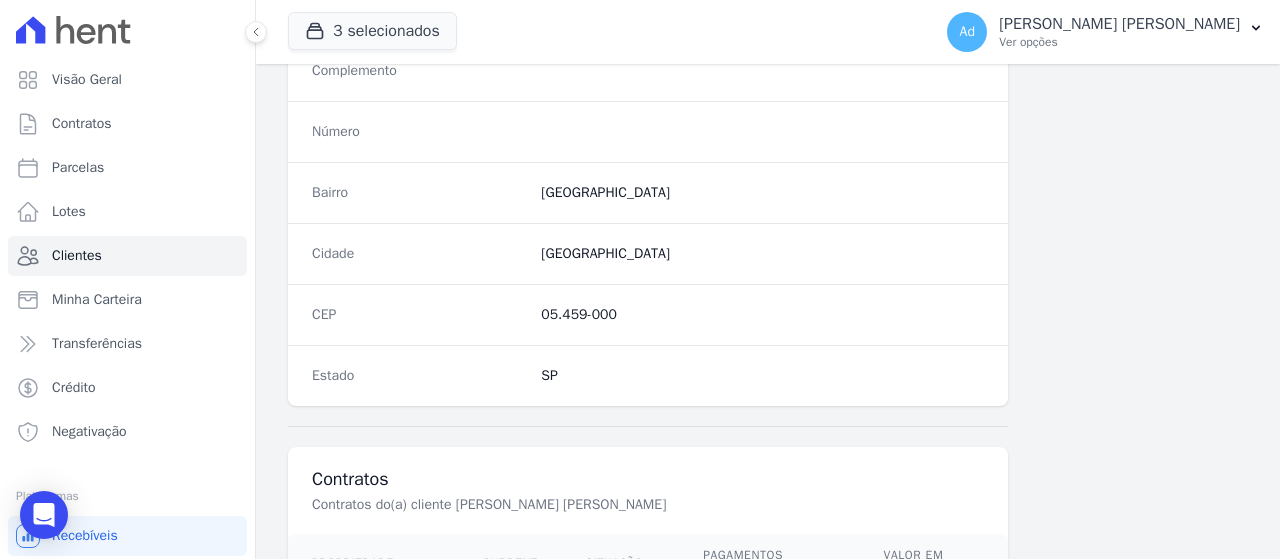 scroll, scrollTop: 1328, scrollLeft: 0, axis: vertical 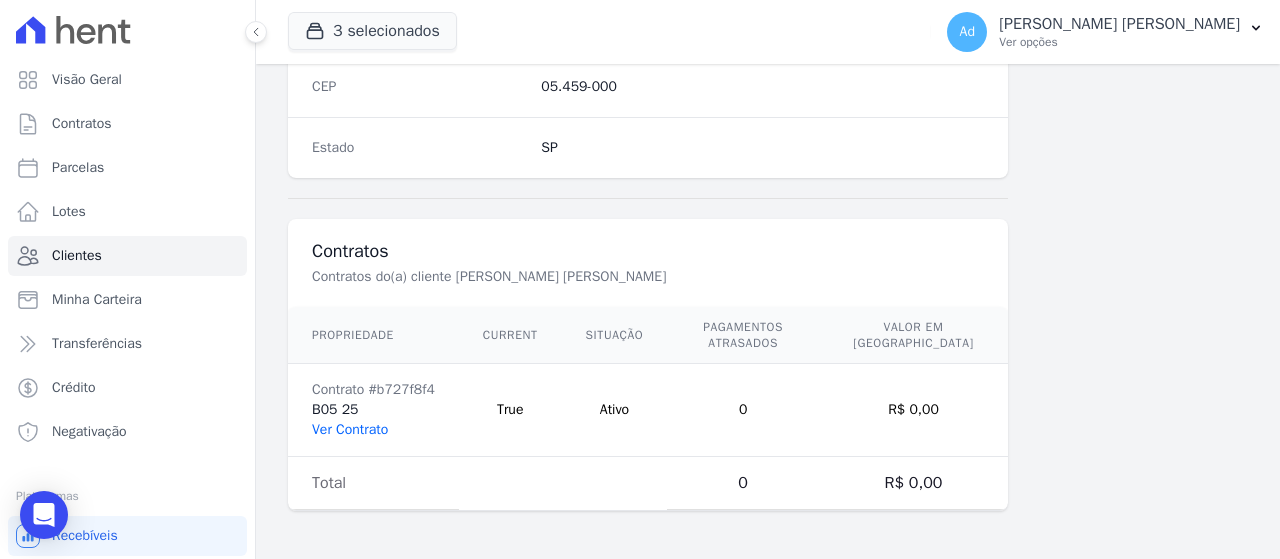 click on "Ver Contrato" at bounding box center (350, 429) 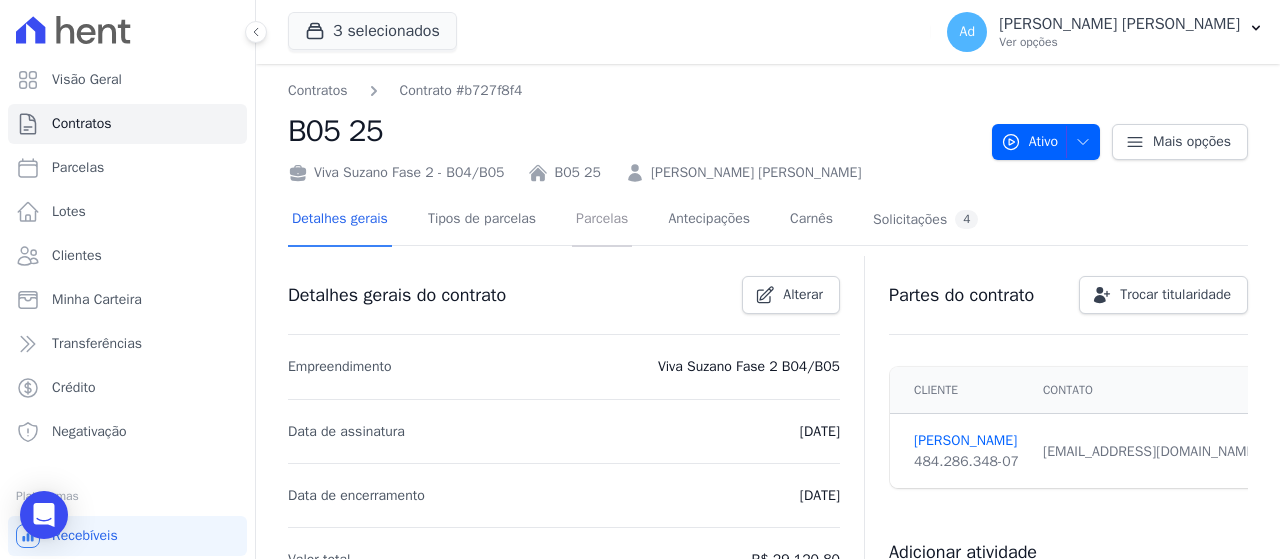 click on "Parcelas" at bounding box center (602, 220) 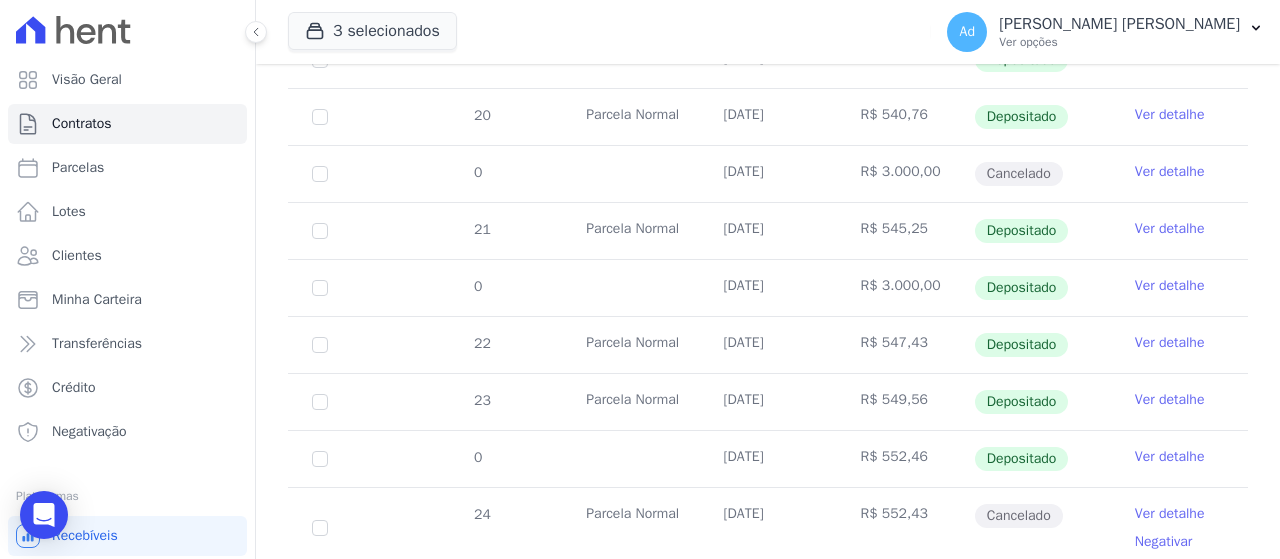 scroll, scrollTop: 683, scrollLeft: 0, axis: vertical 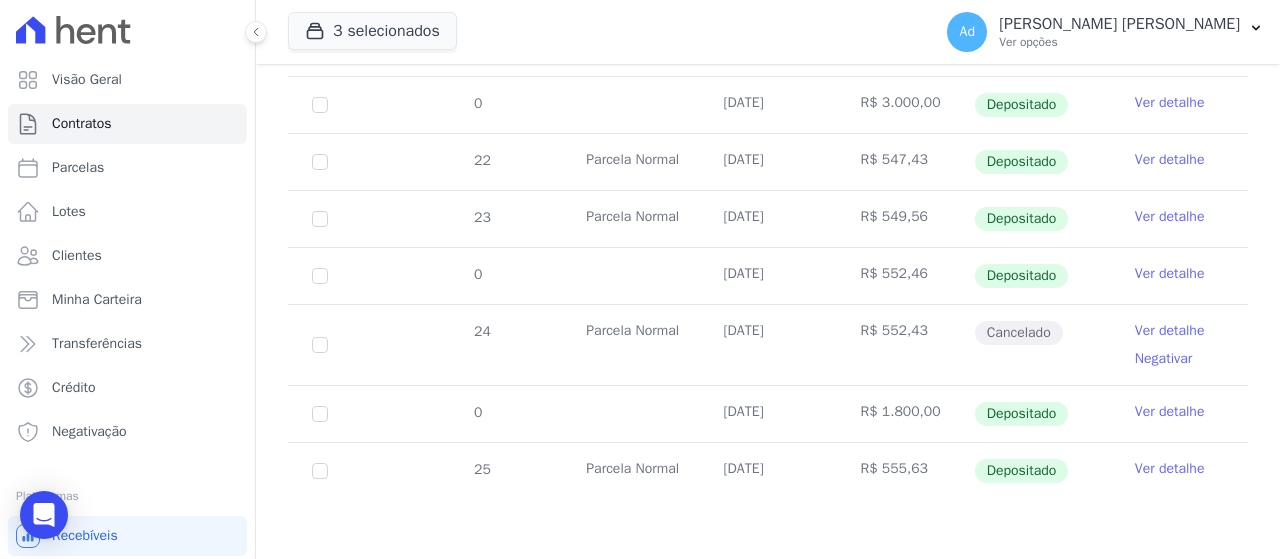 click on "Ver detalhe" at bounding box center (1170, 412) 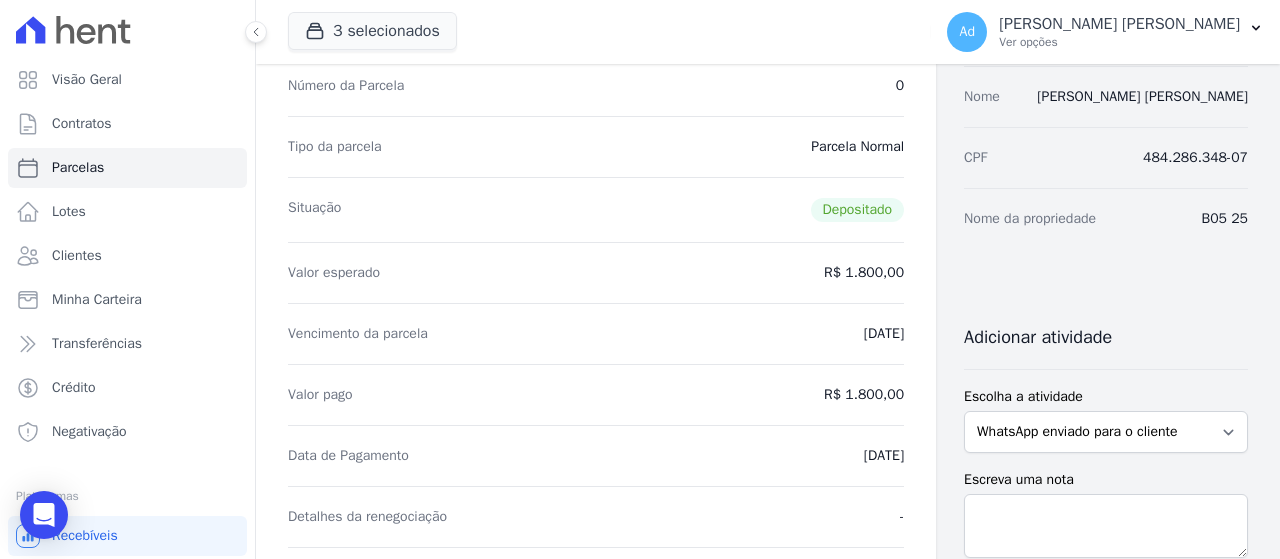 scroll, scrollTop: 278, scrollLeft: 0, axis: vertical 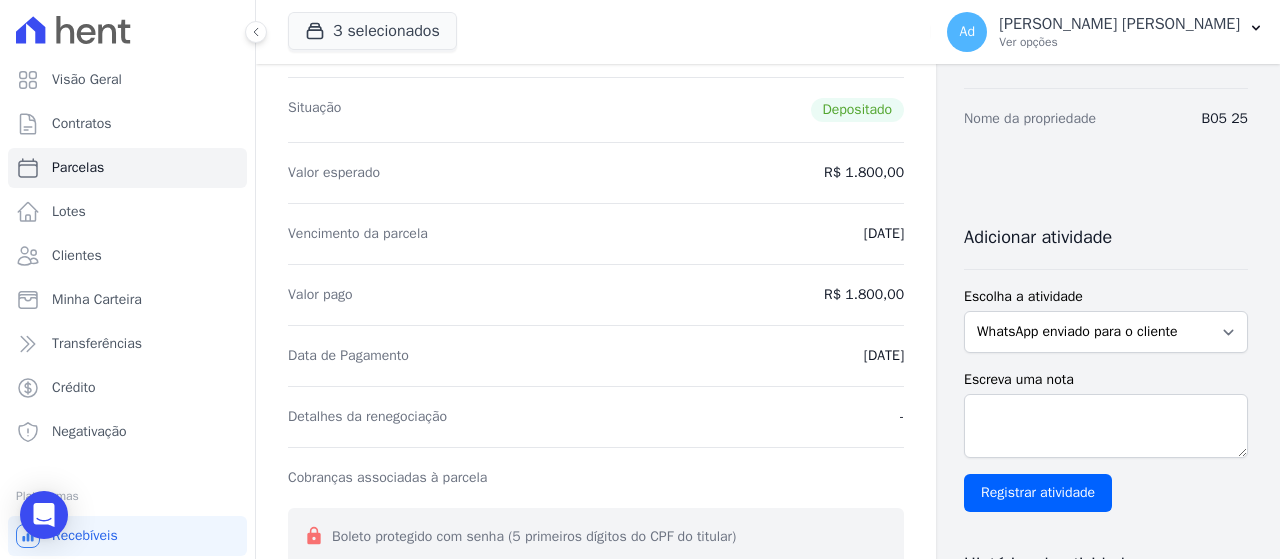 click on "-" at bounding box center (902, 417) 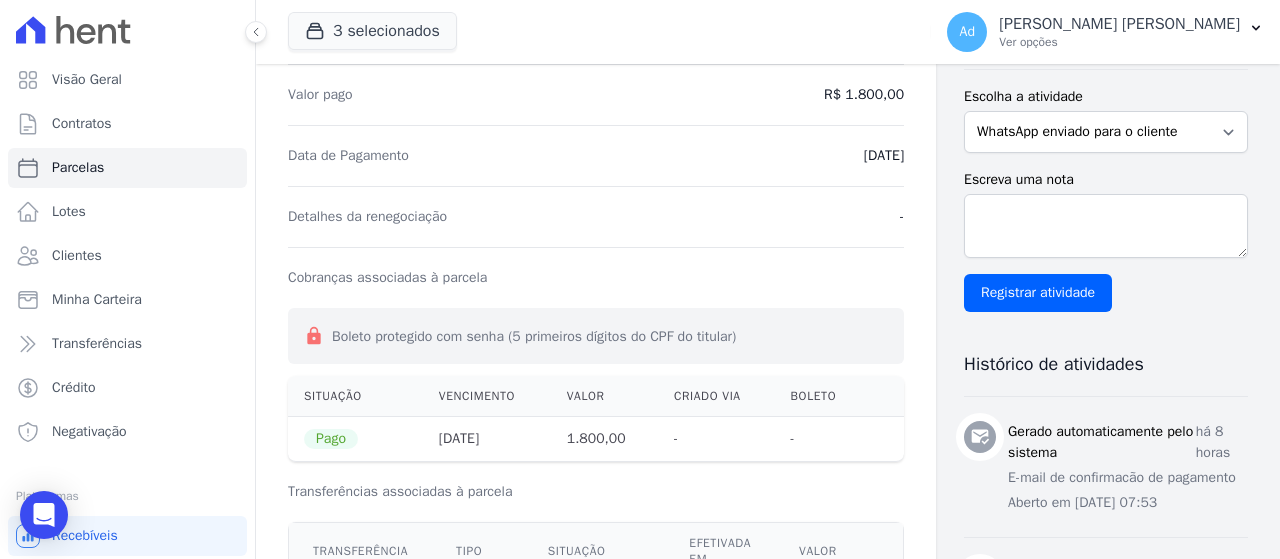 scroll, scrollTop: 0, scrollLeft: 0, axis: both 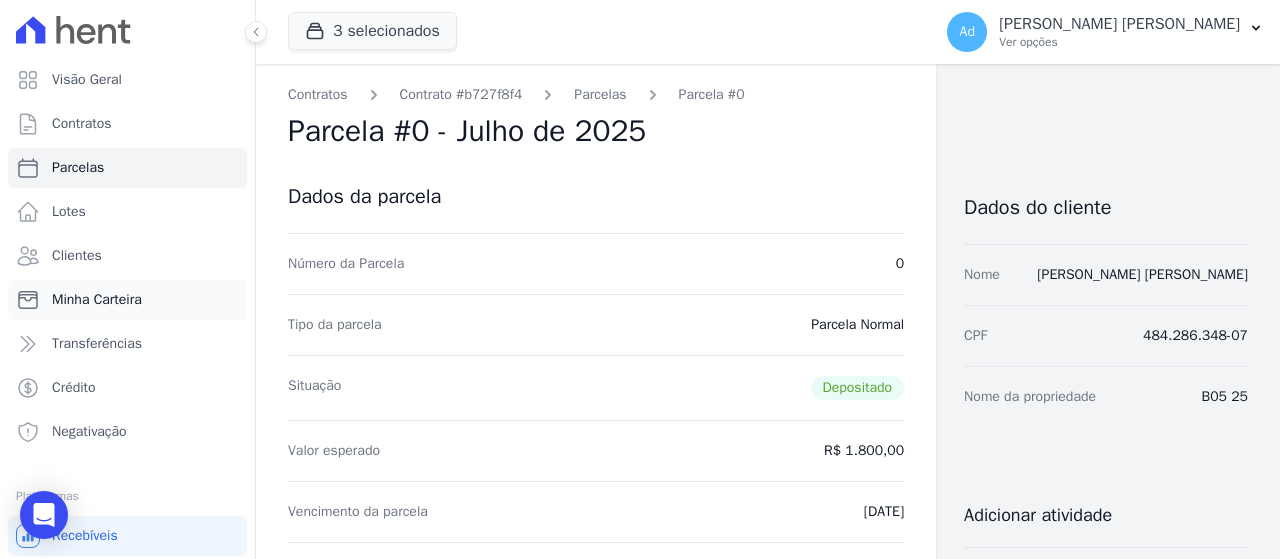 click on "Minha Carteira" at bounding box center [97, 300] 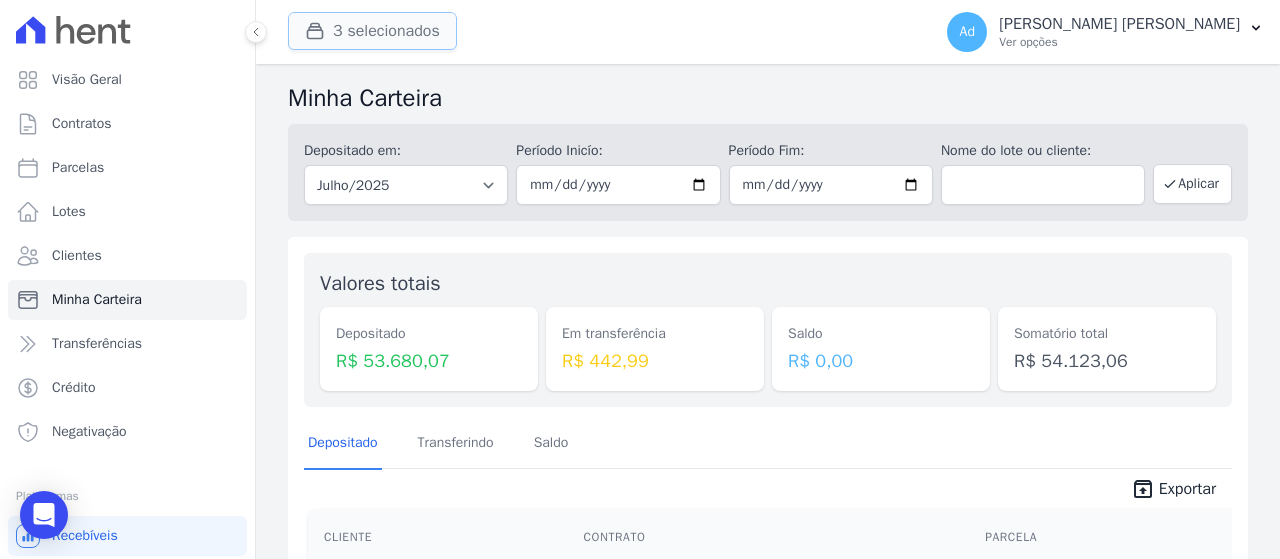 click on "3 selecionados" at bounding box center [372, 31] 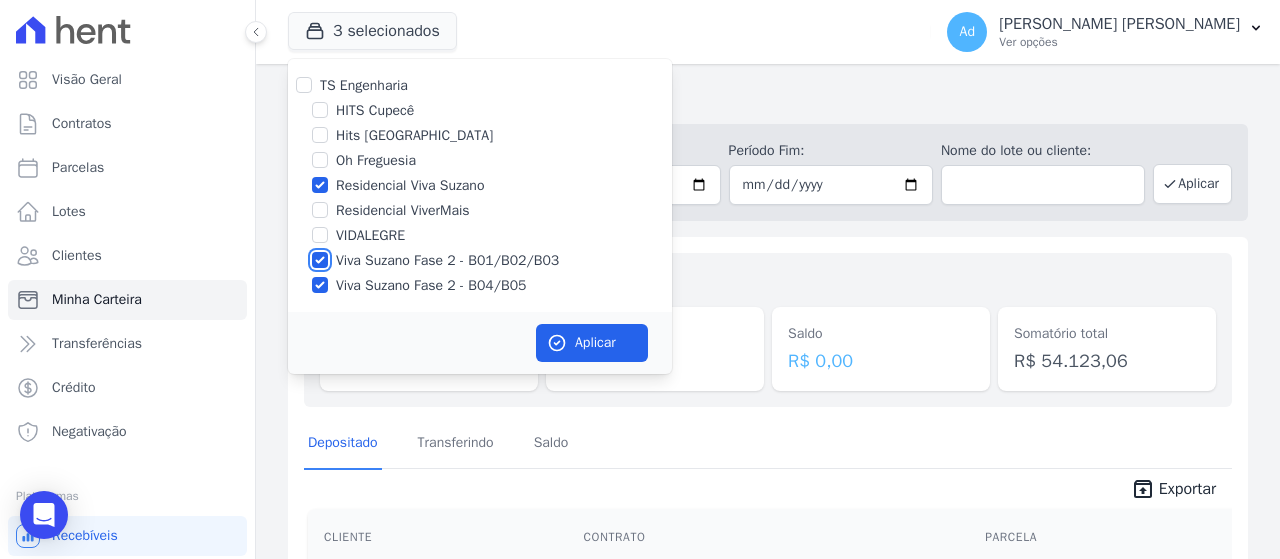drag, startPoint x: 321, startPoint y: 258, endPoint x: 319, endPoint y: 213, distance: 45.044422 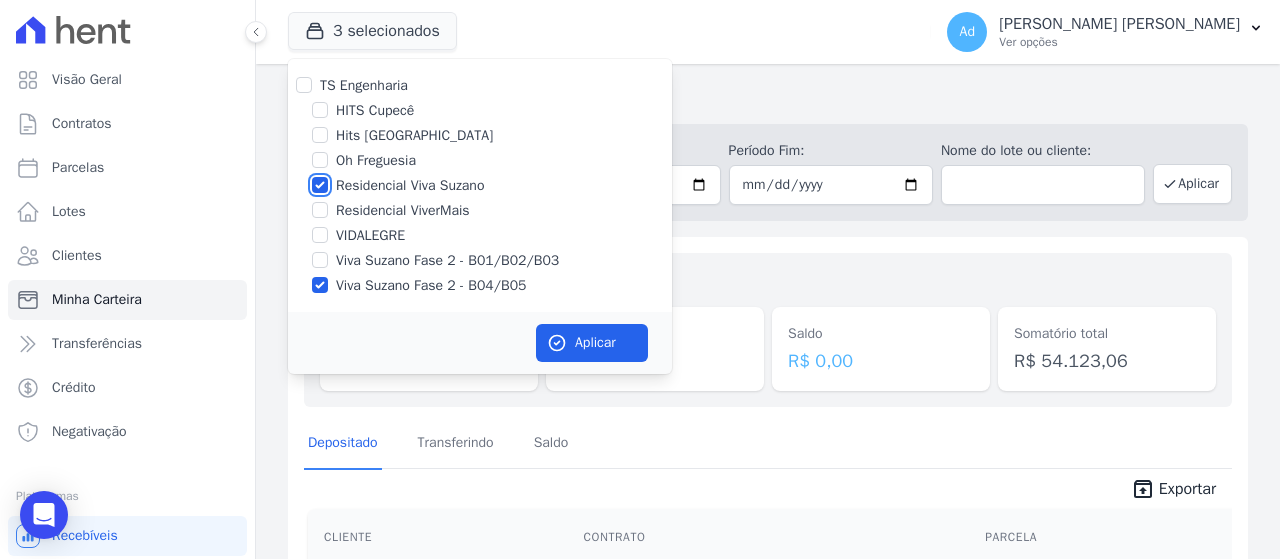 click on "Residencial Viva Suzano" at bounding box center [320, 185] 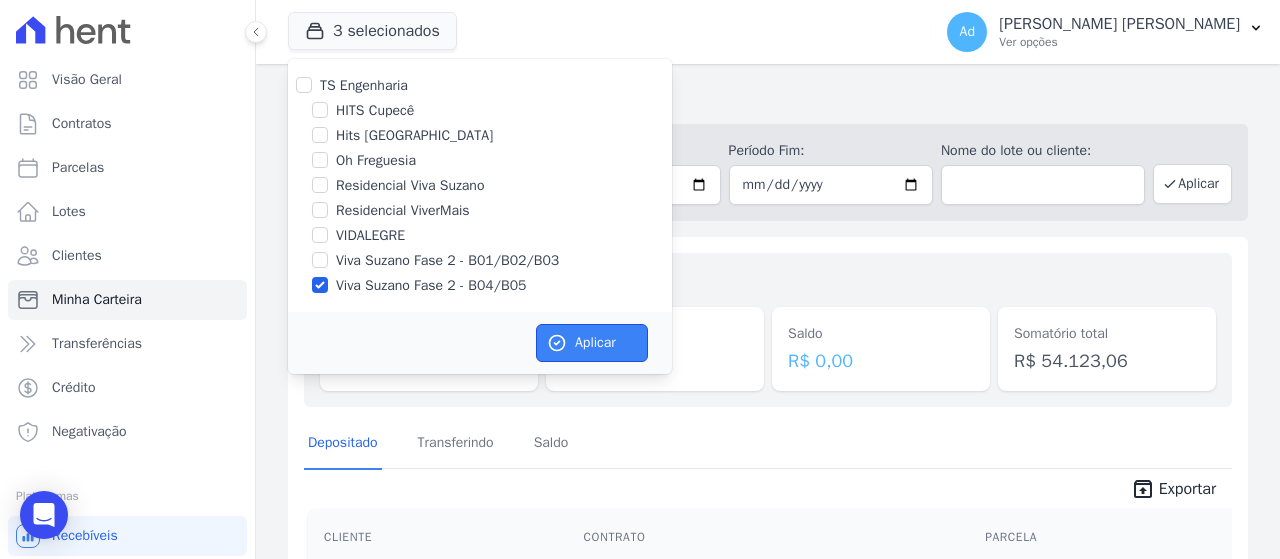click 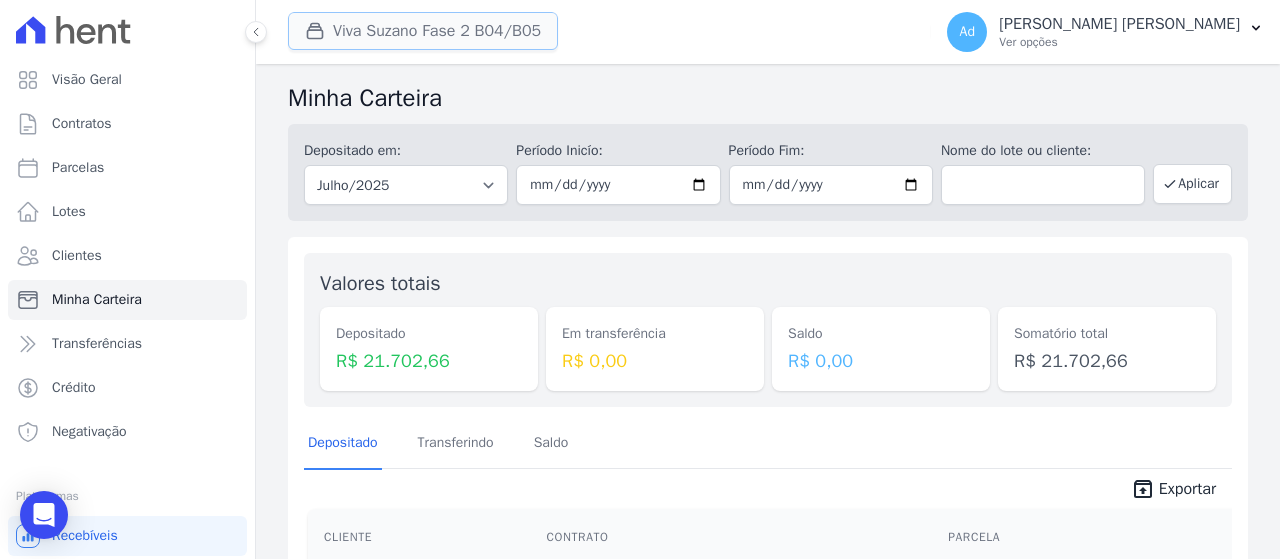 click on "Viva Suzano Fase 2   B04/B05" at bounding box center [423, 31] 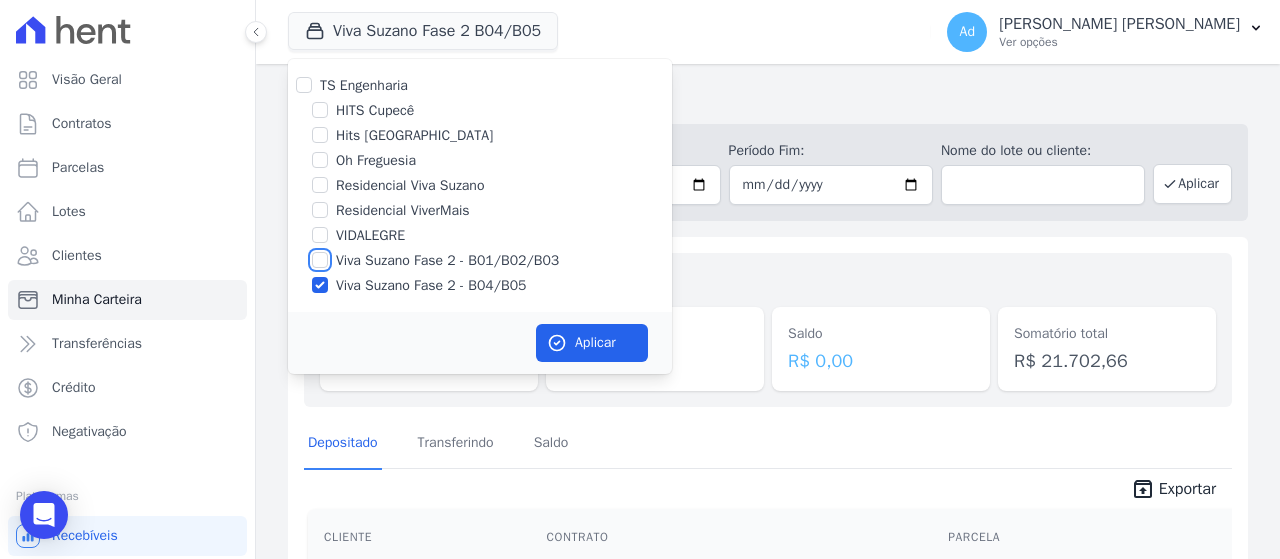 click on "Viva Suzano Fase 2 - B01/B02/B03" at bounding box center (320, 260) 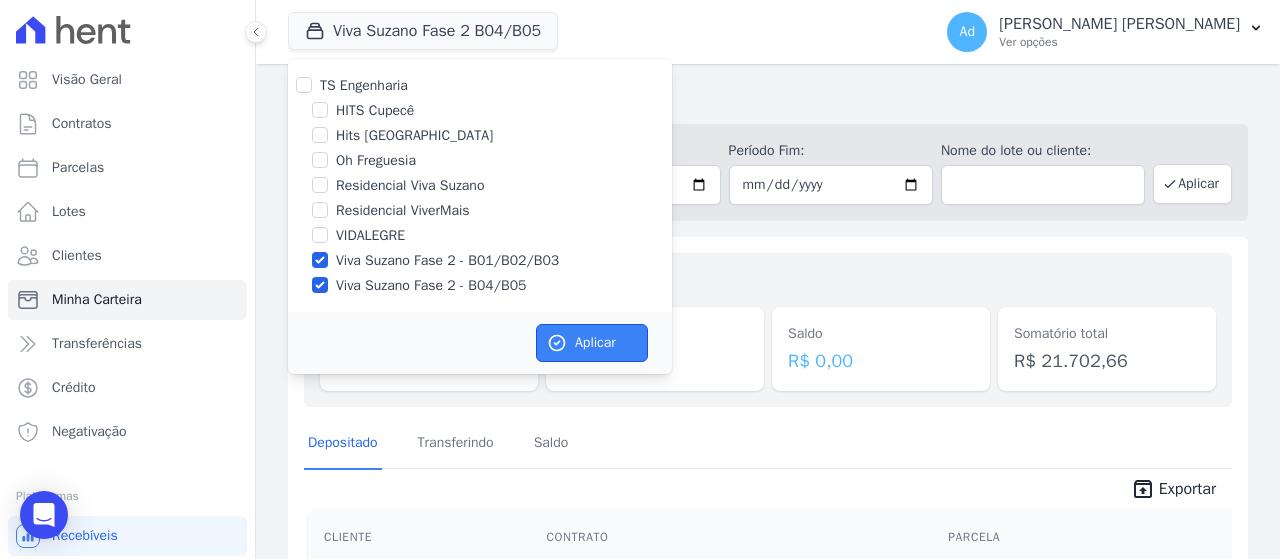click on "Aplicar" at bounding box center [592, 343] 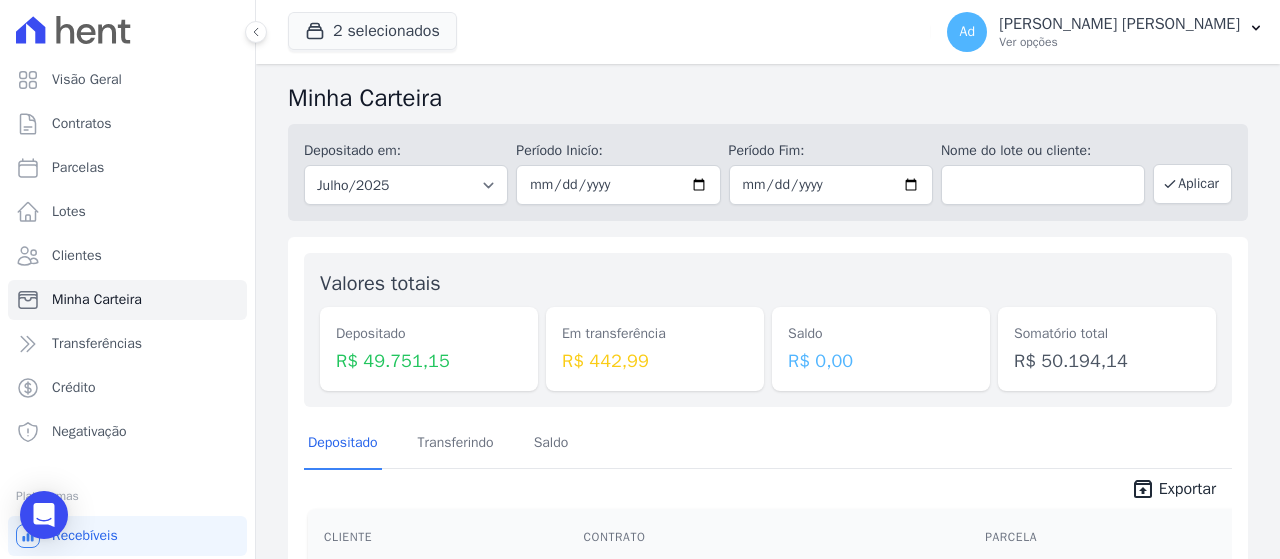 scroll, scrollTop: 200, scrollLeft: 0, axis: vertical 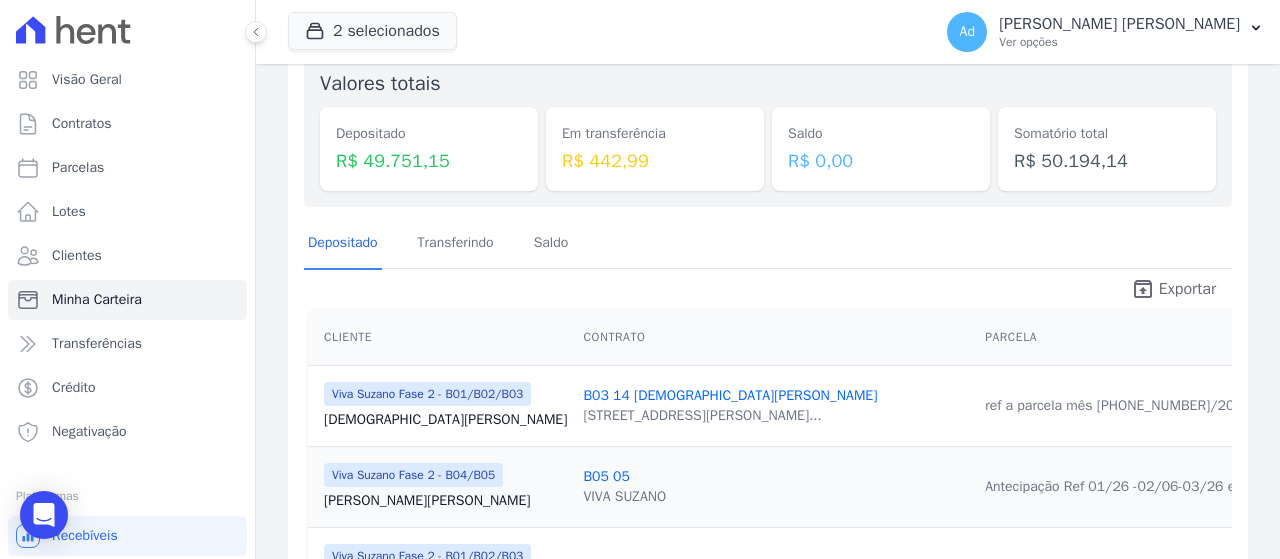 click on "unarchive" at bounding box center (1143, 289) 